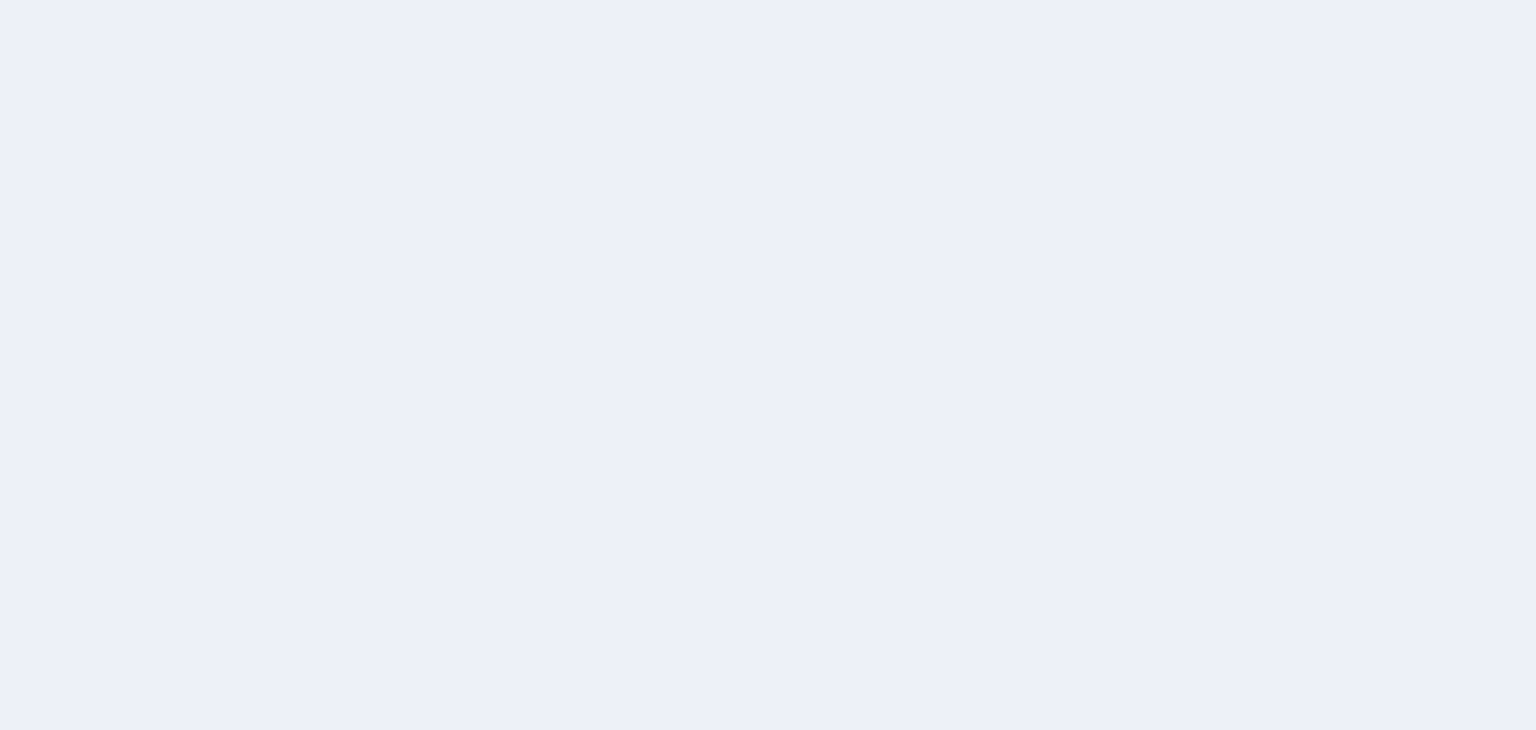 scroll, scrollTop: 0, scrollLeft: 0, axis: both 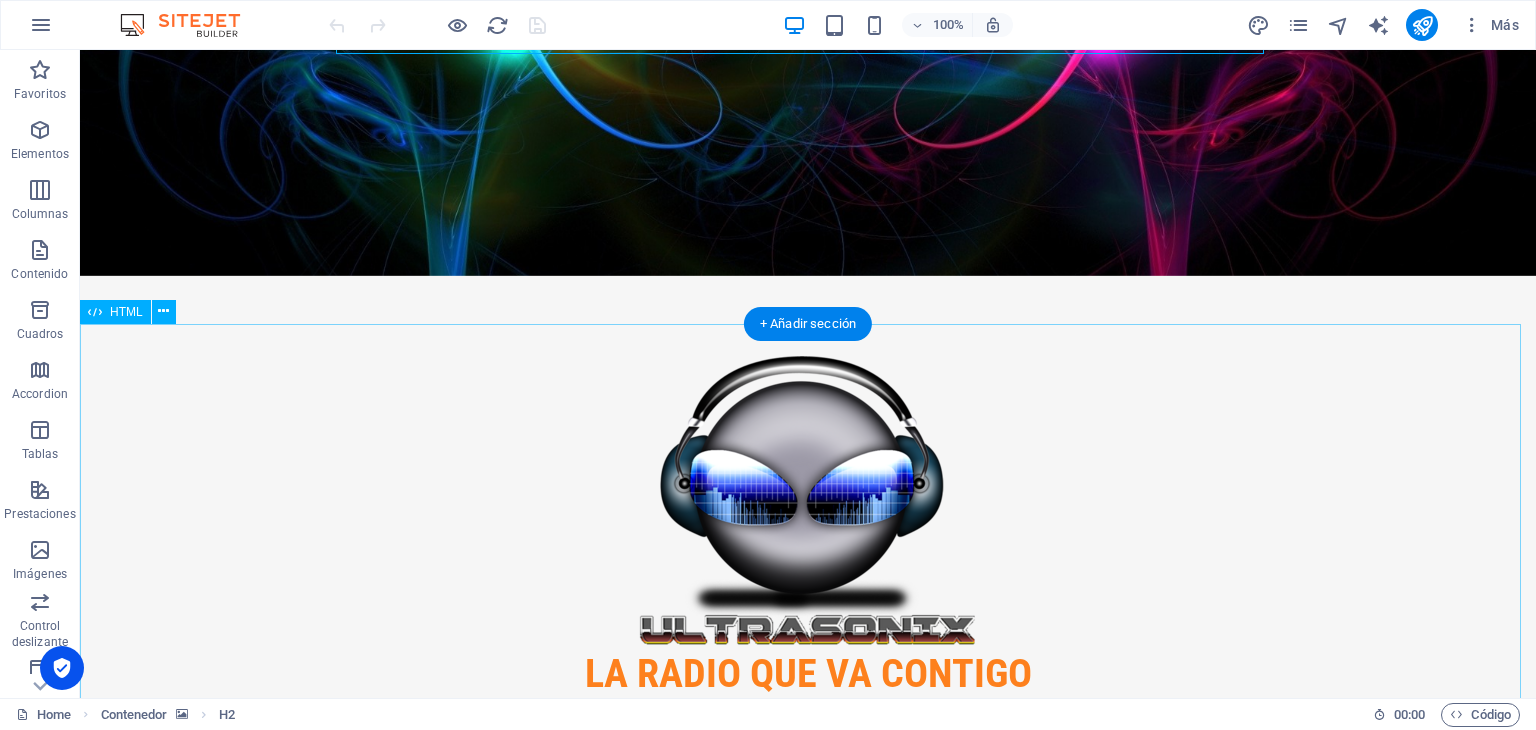 click at bounding box center [808, 1282] 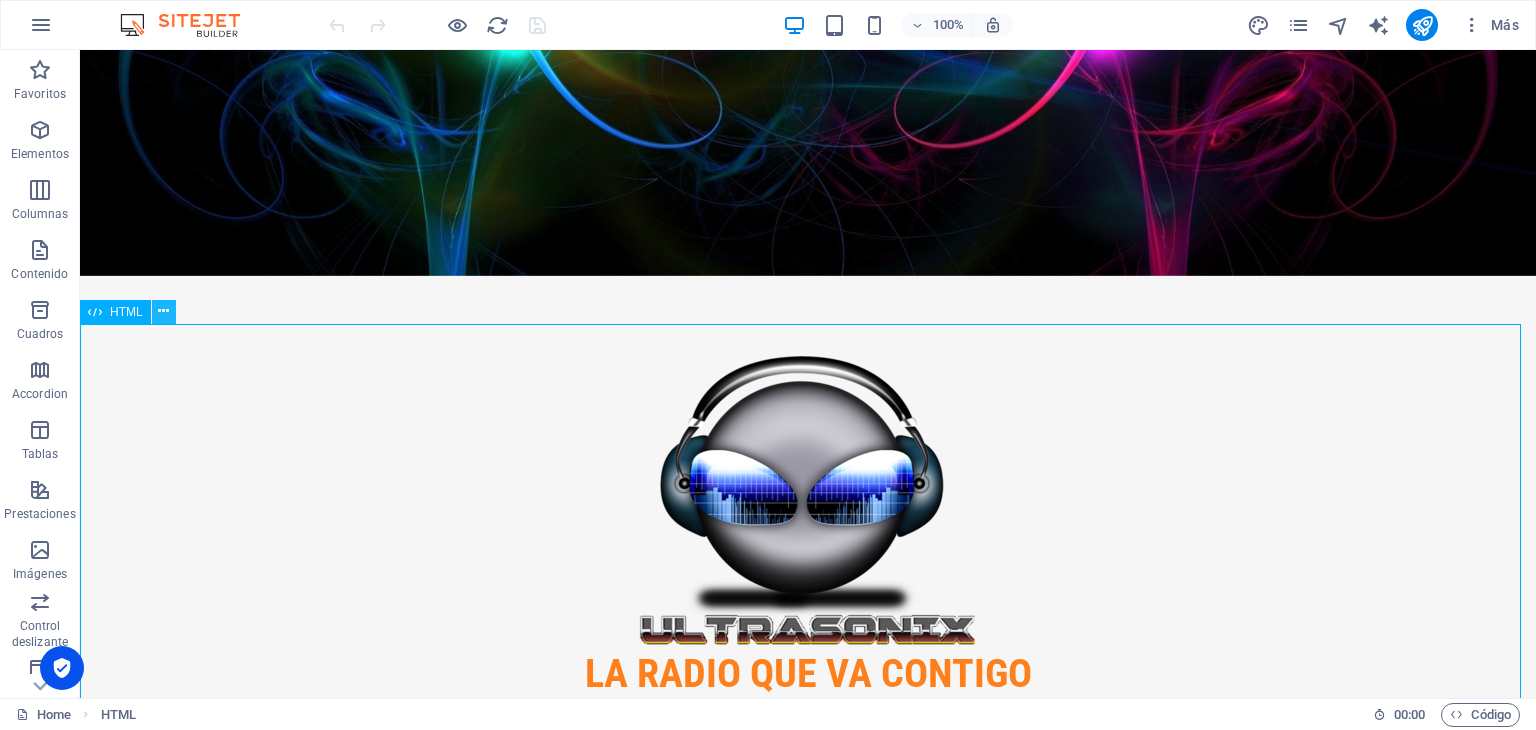 click at bounding box center [163, 311] 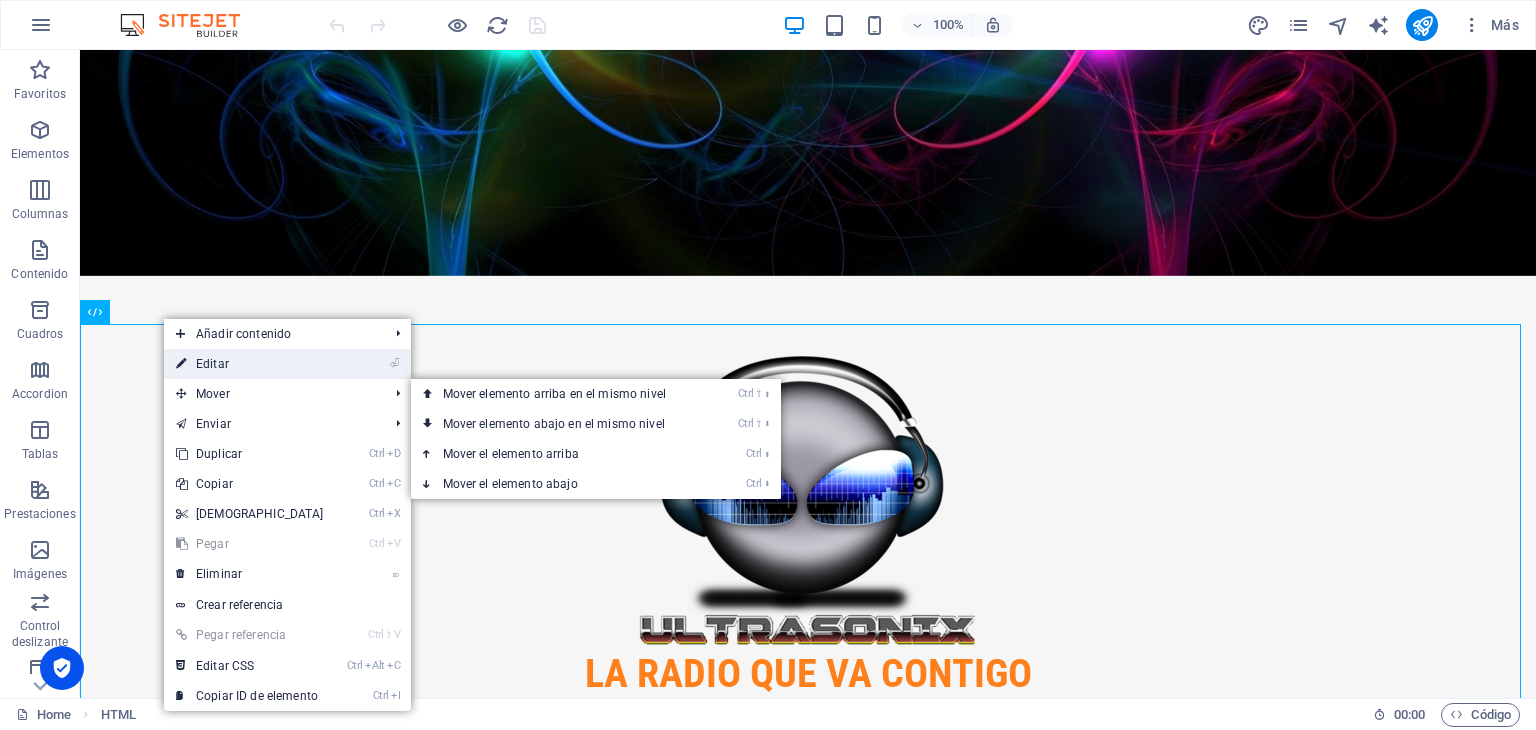 click on "⏎  Editar" at bounding box center [250, 364] 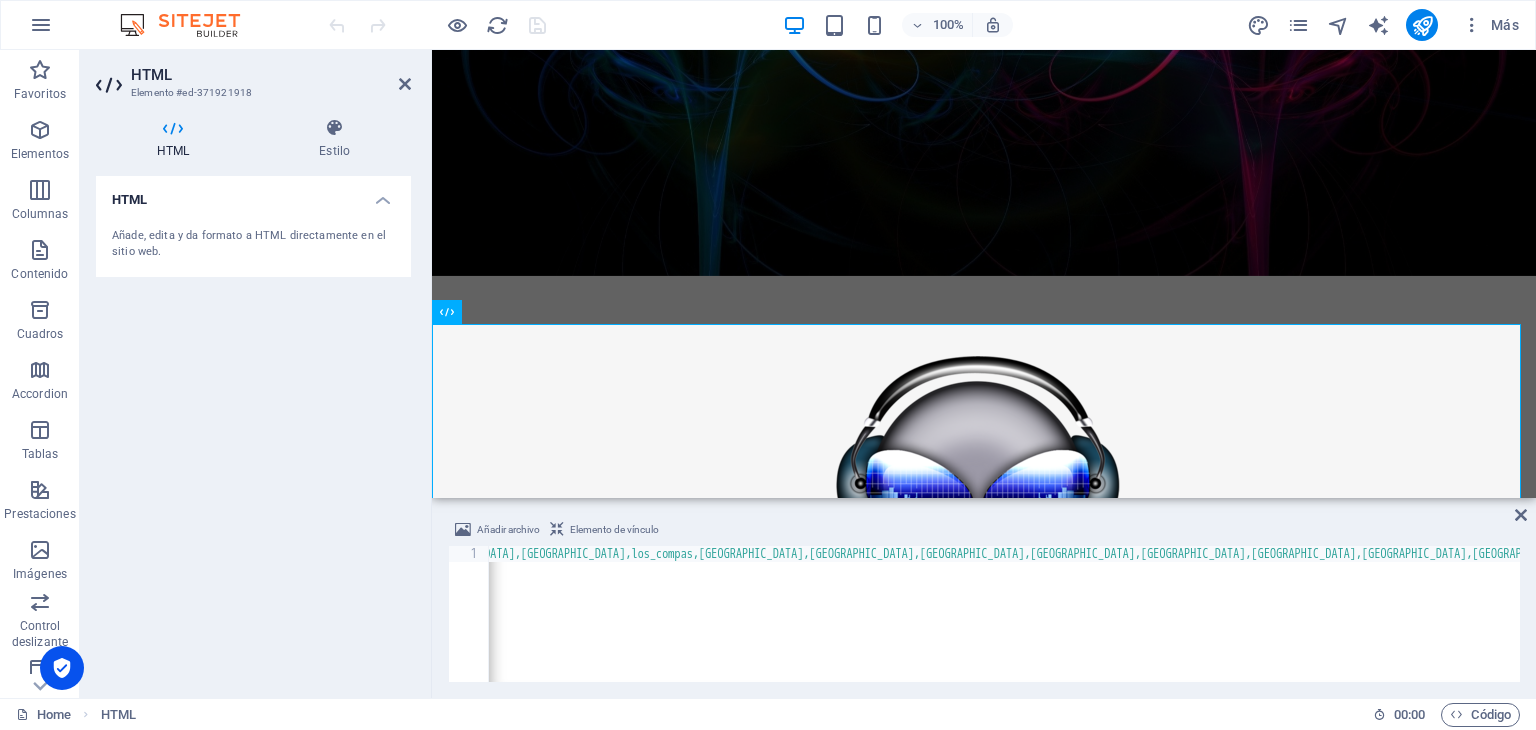 scroll, scrollTop: 0, scrollLeft: 464, axis: horizontal 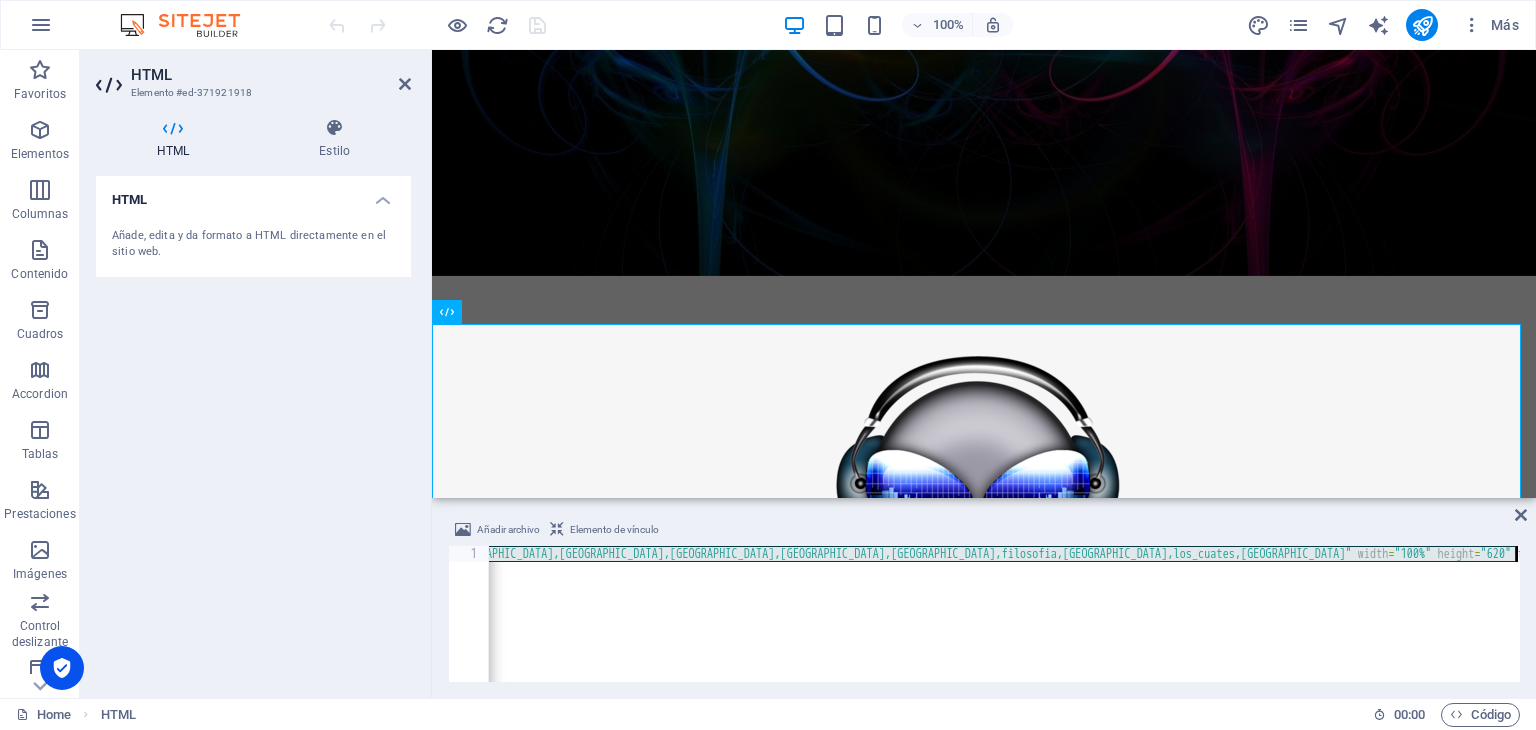 drag, startPoint x: 1337, startPoint y: 557, endPoint x: 1297, endPoint y: 562, distance: 40.311287 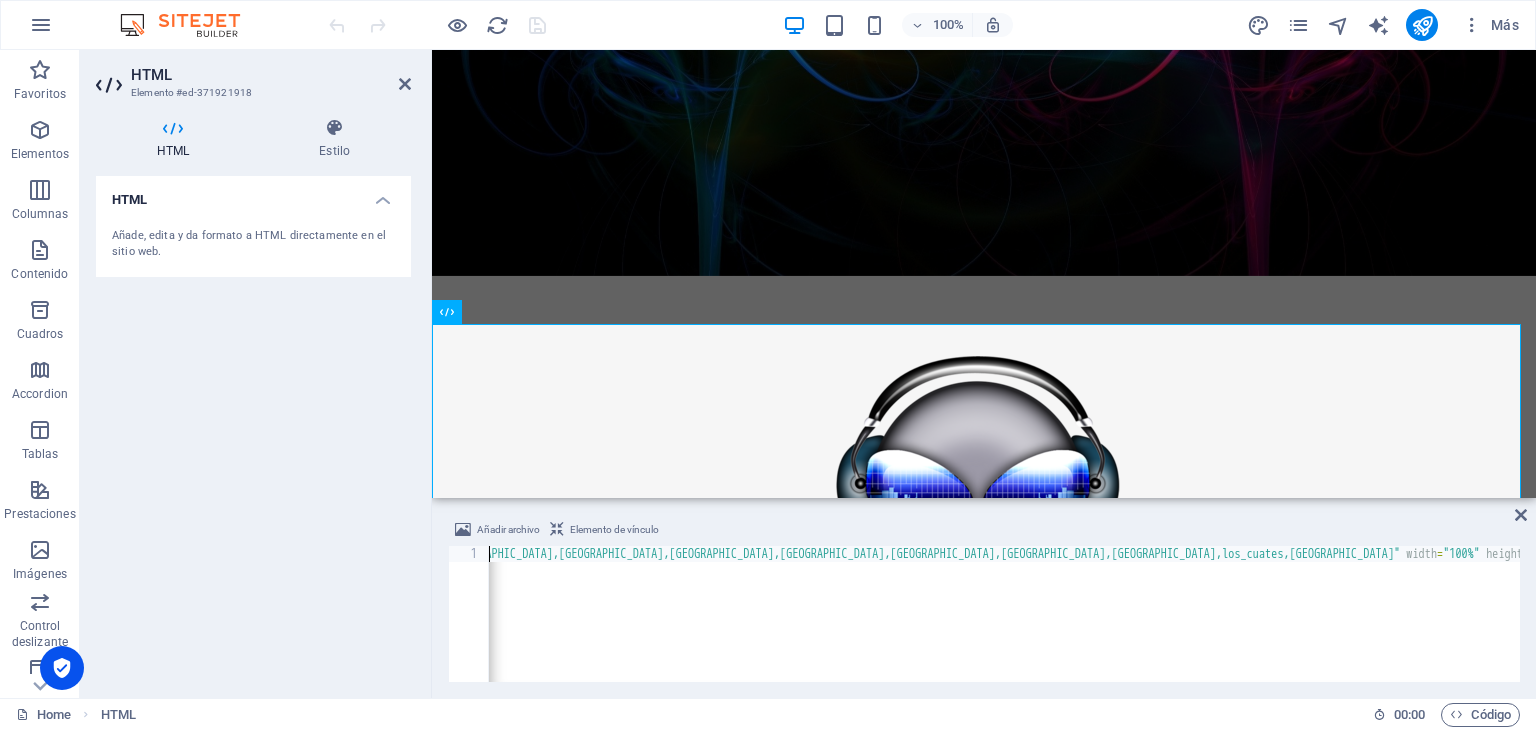 scroll, scrollTop: 0, scrollLeft: 1244, axis: horizontal 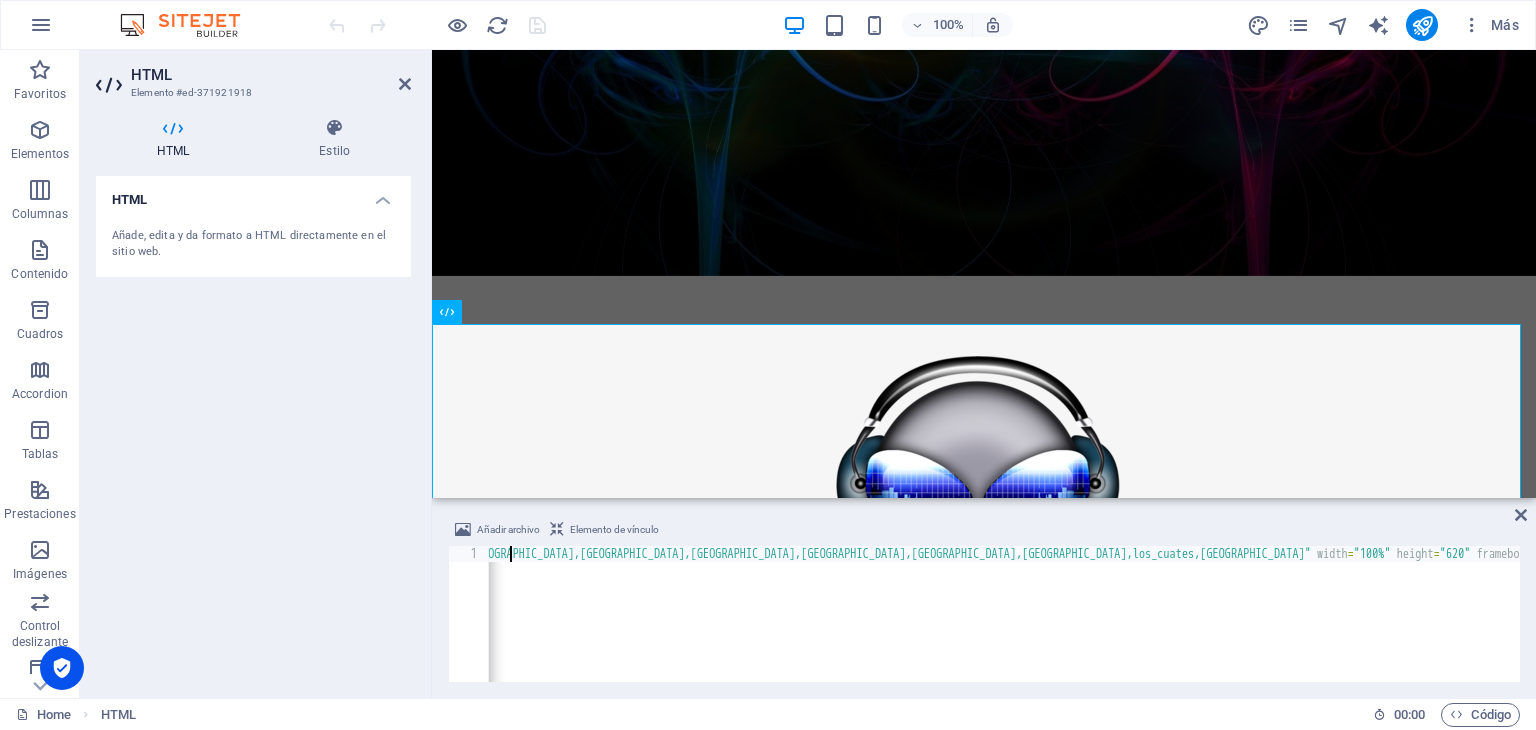 type on "<iframe src="https://[DOMAIN_NAME]/index.html#nick=OyEnTeSoNiX&amp;channel=#radioultrasonix,Taberna,cartagena,los_compas,Italia,Aguascalientes,lima,cuernavaca,arequipa,Trujillo,desvelados,veracruzvip,pacasmayo,[PERSON_NAME],veracruzvip,los_cuates,chatlatinos" width="100%" height="620" frameborder="0"></iframe>" 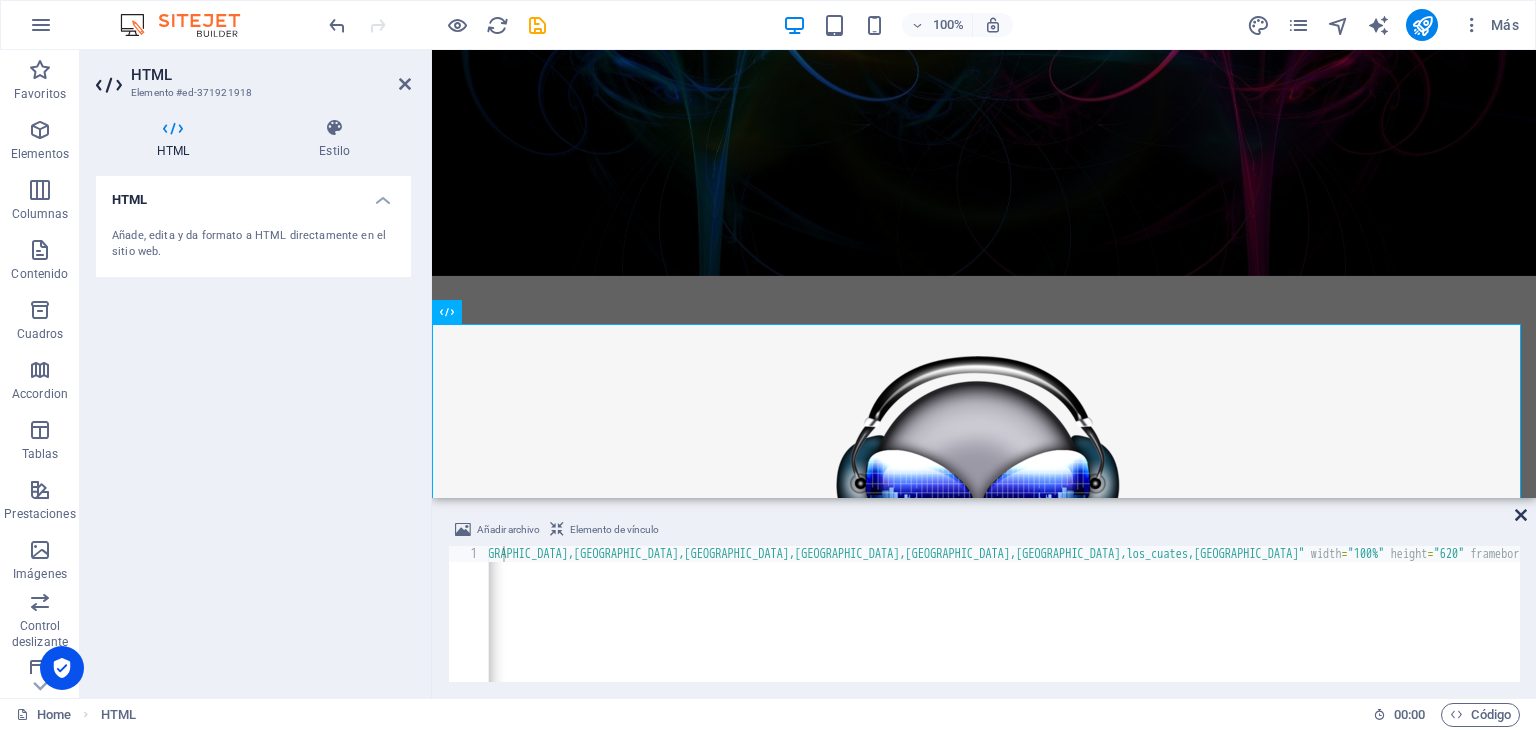 click at bounding box center (1521, 515) 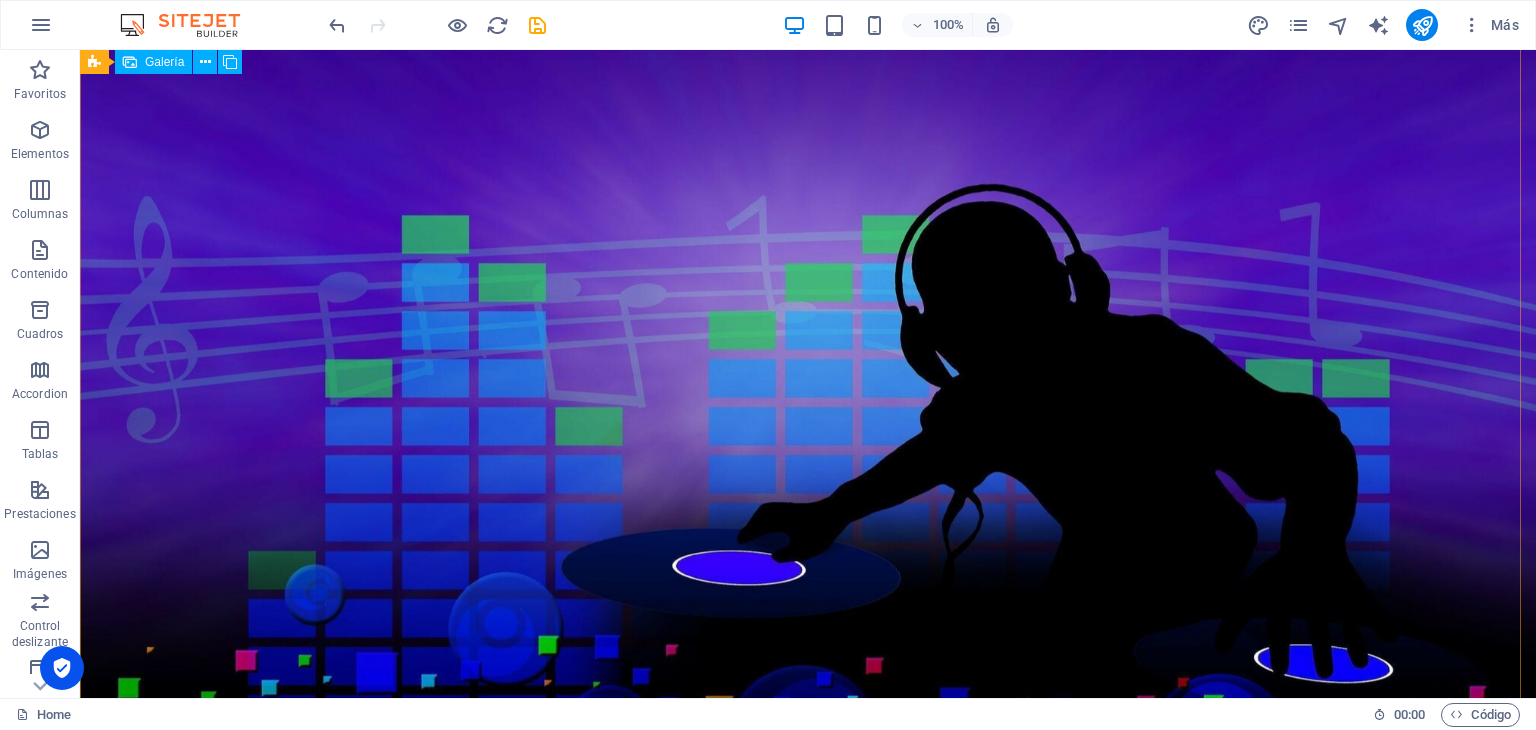 scroll, scrollTop: 2500, scrollLeft: 0, axis: vertical 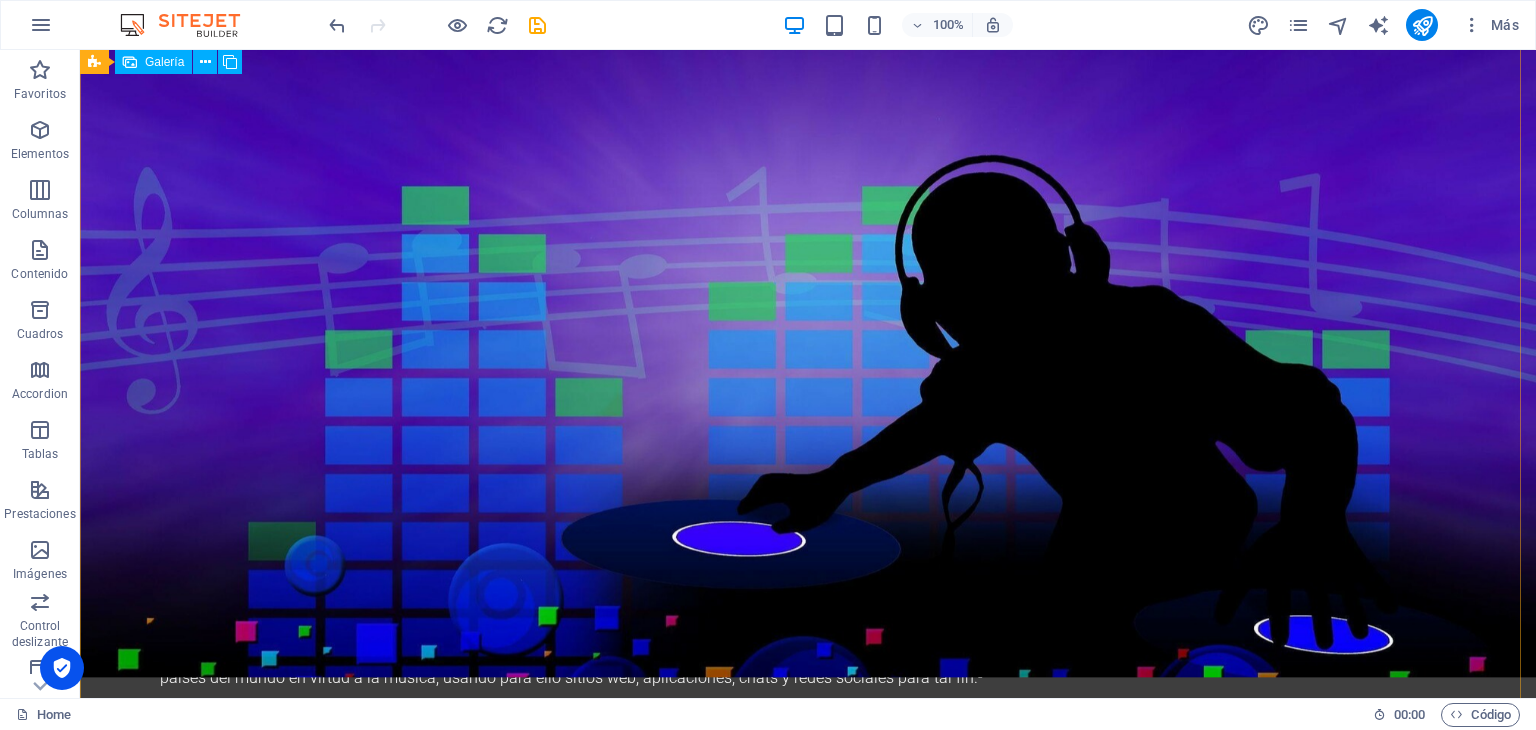 click at bounding box center (511, 3256) 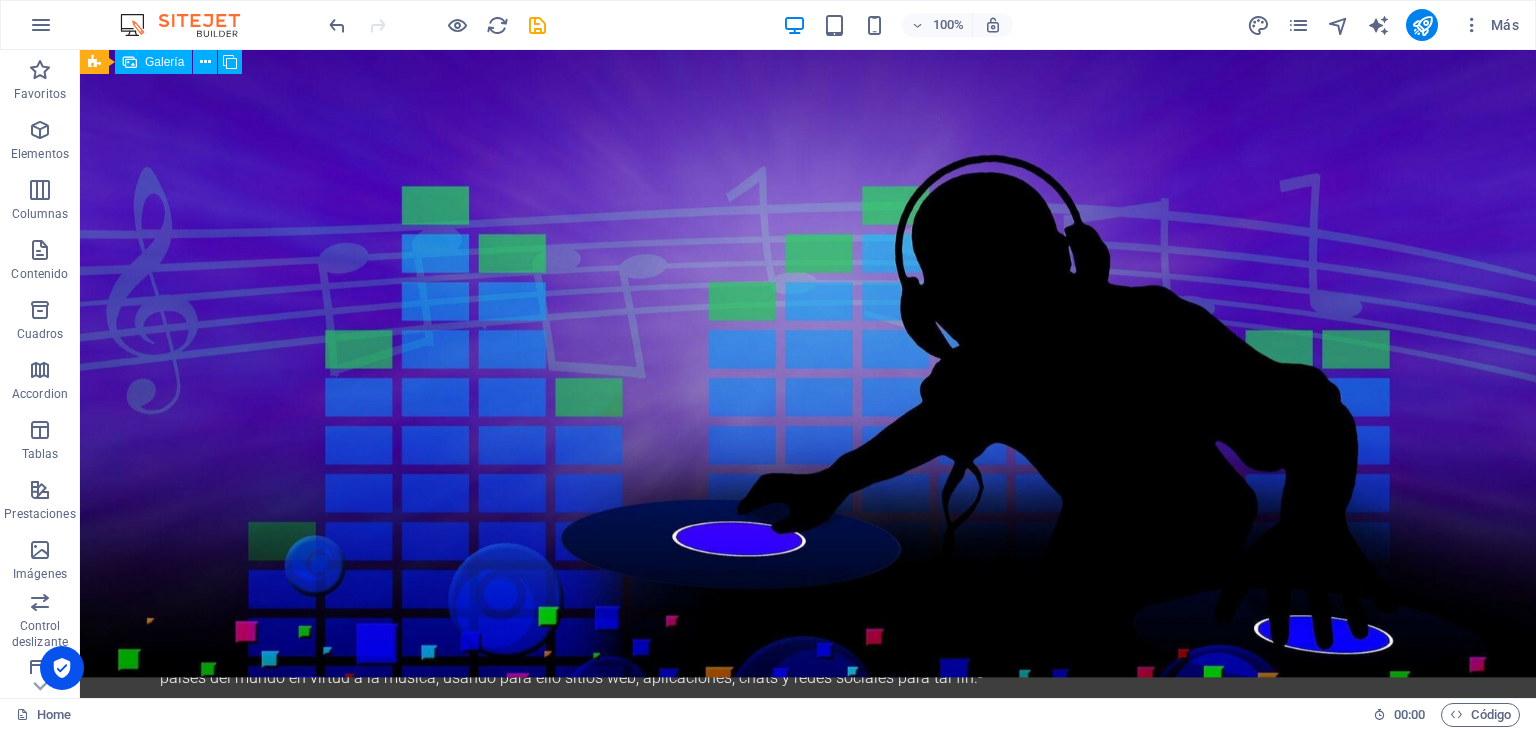 click at bounding box center (511, 3256) 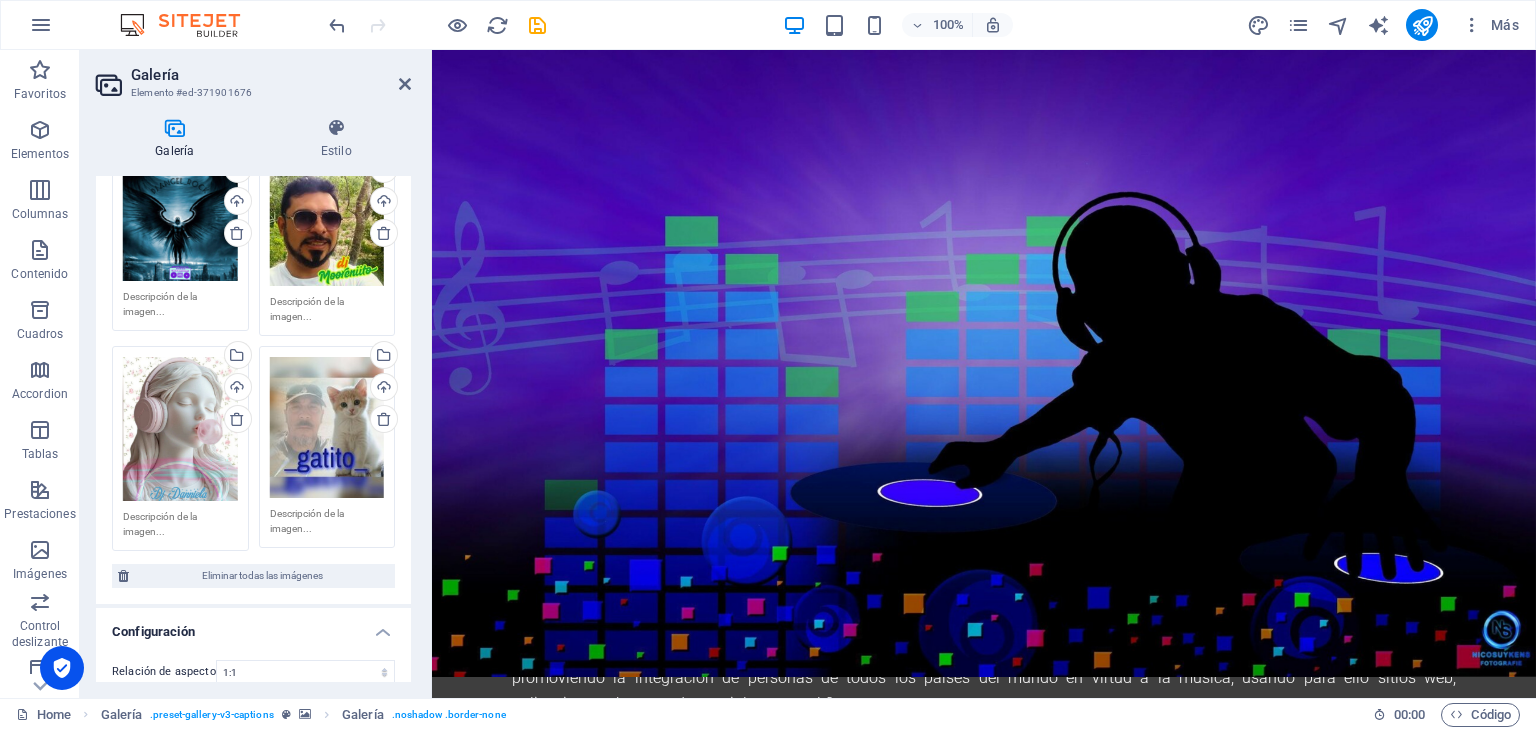 scroll, scrollTop: 1900, scrollLeft: 0, axis: vertical 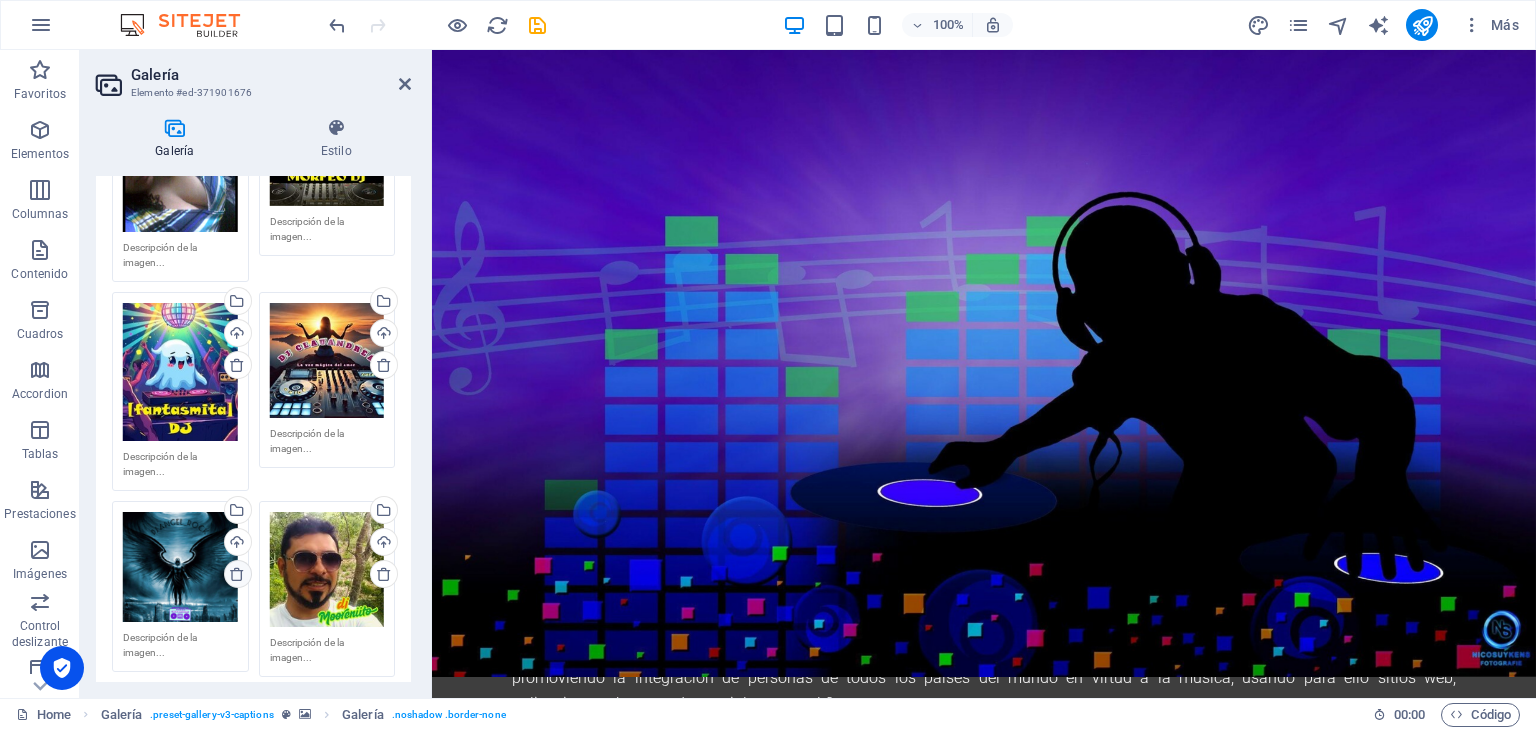 click at bounding box center [237, 574] 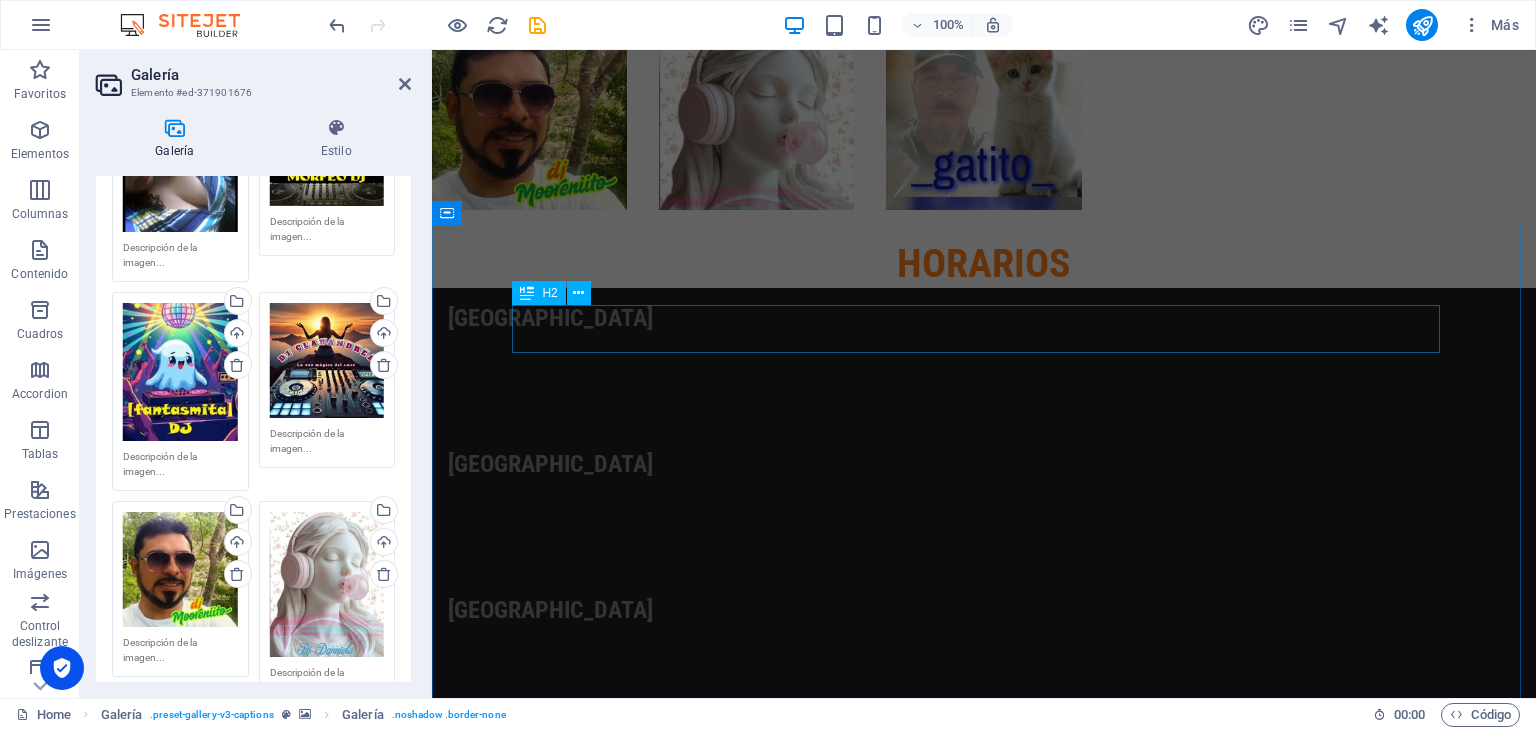 scroll, scrollTop: 5657, scrollLeft: 0, axis: vertical 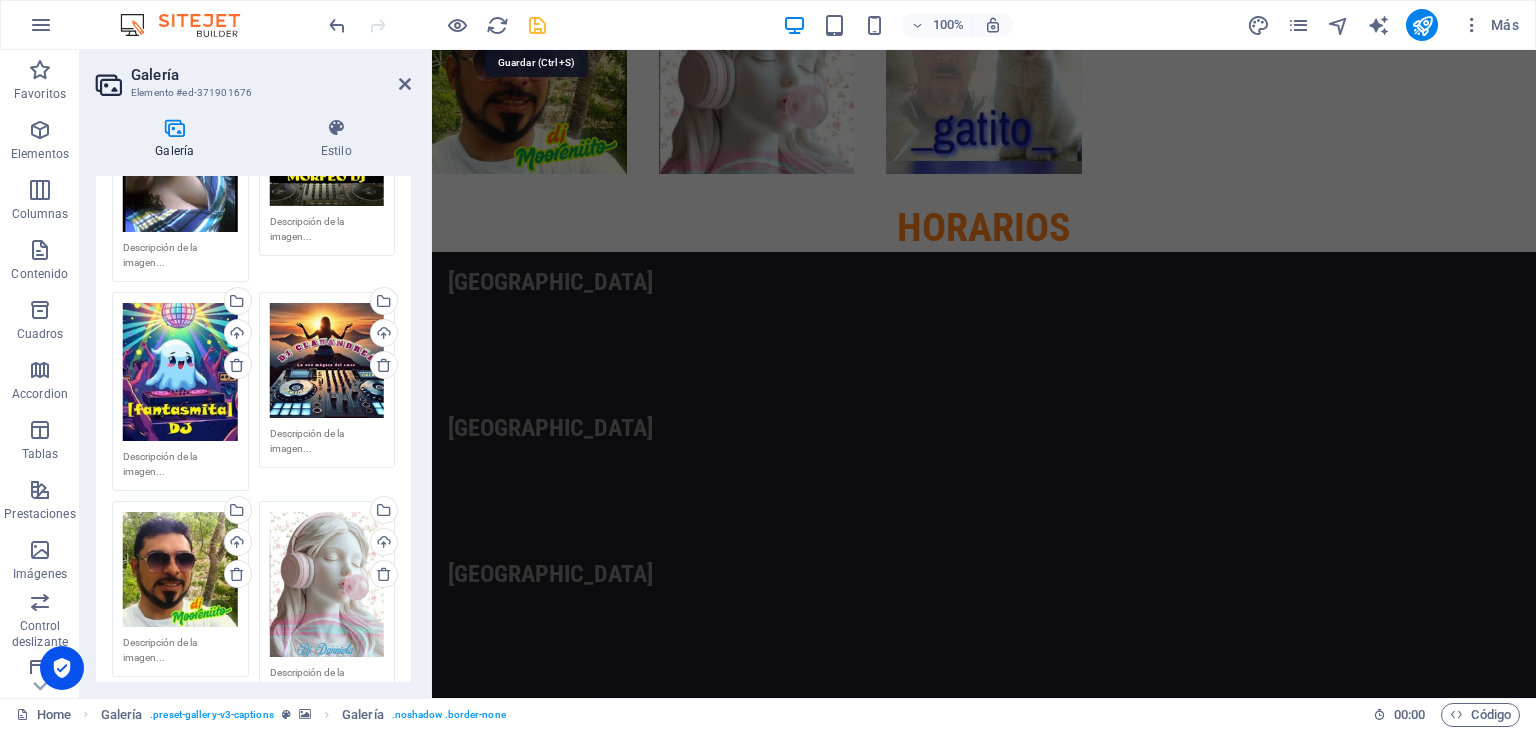 click at bounding box center (537, 25) 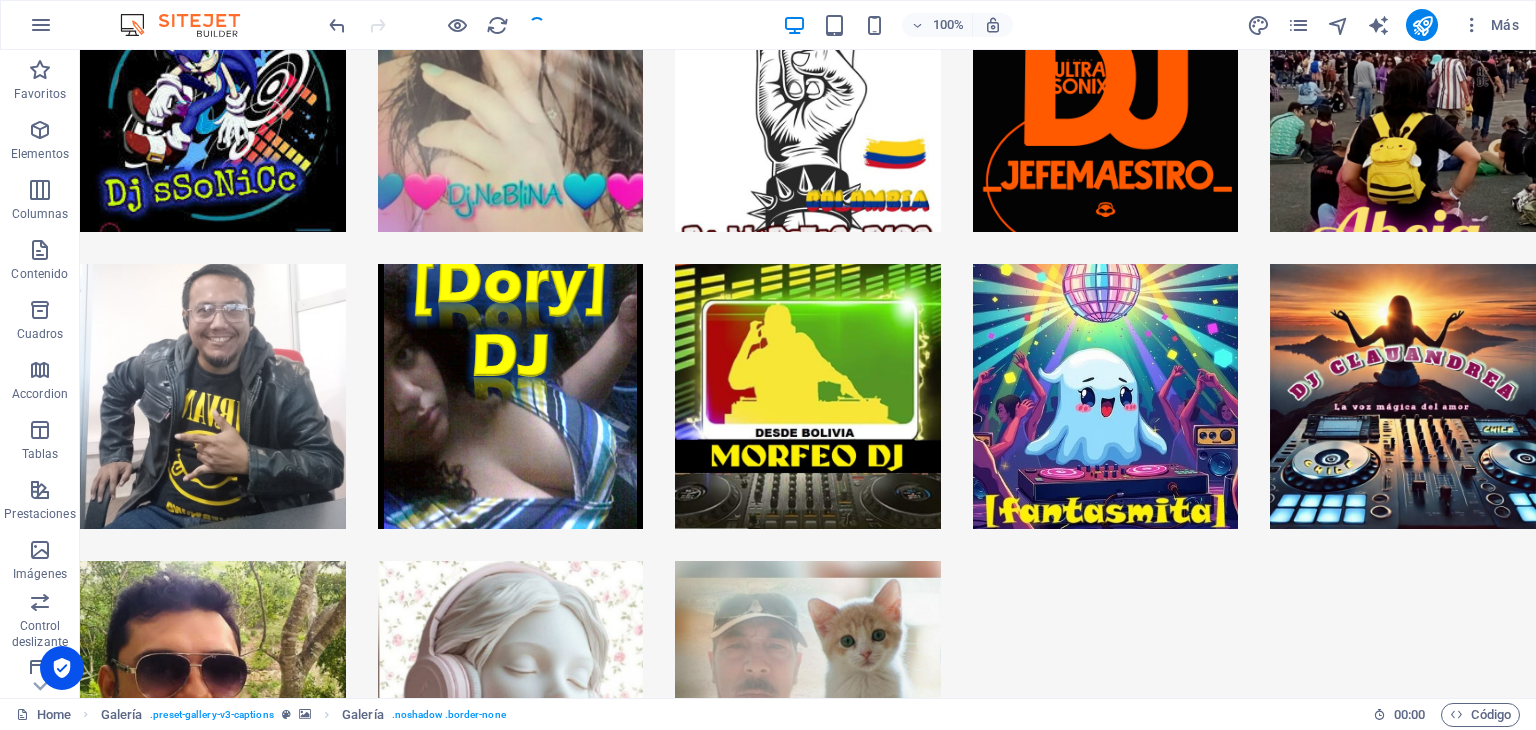 scroll, scrollTop: 2632, scrollLeft: 0, axis: vertical 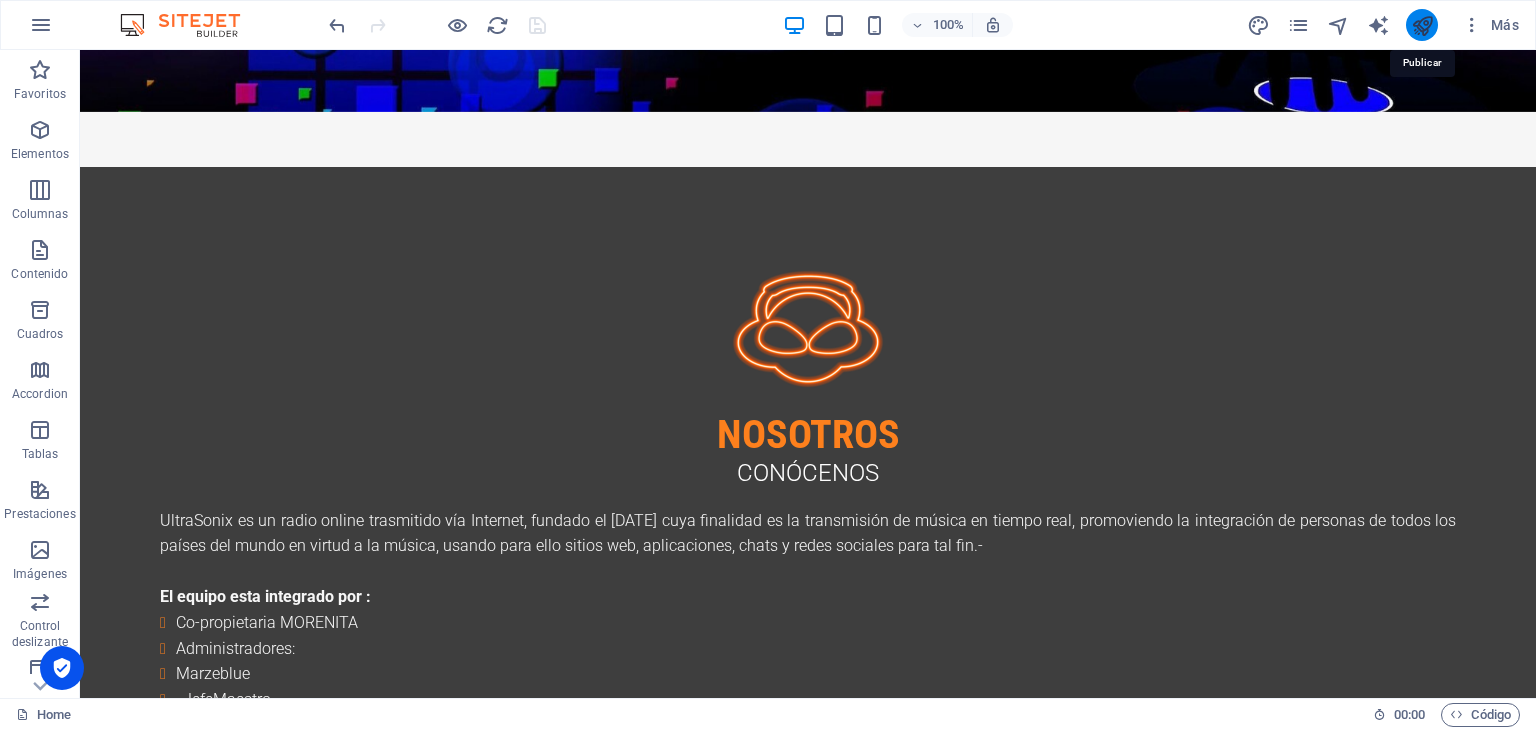 click at bounding box center [1422, 25] 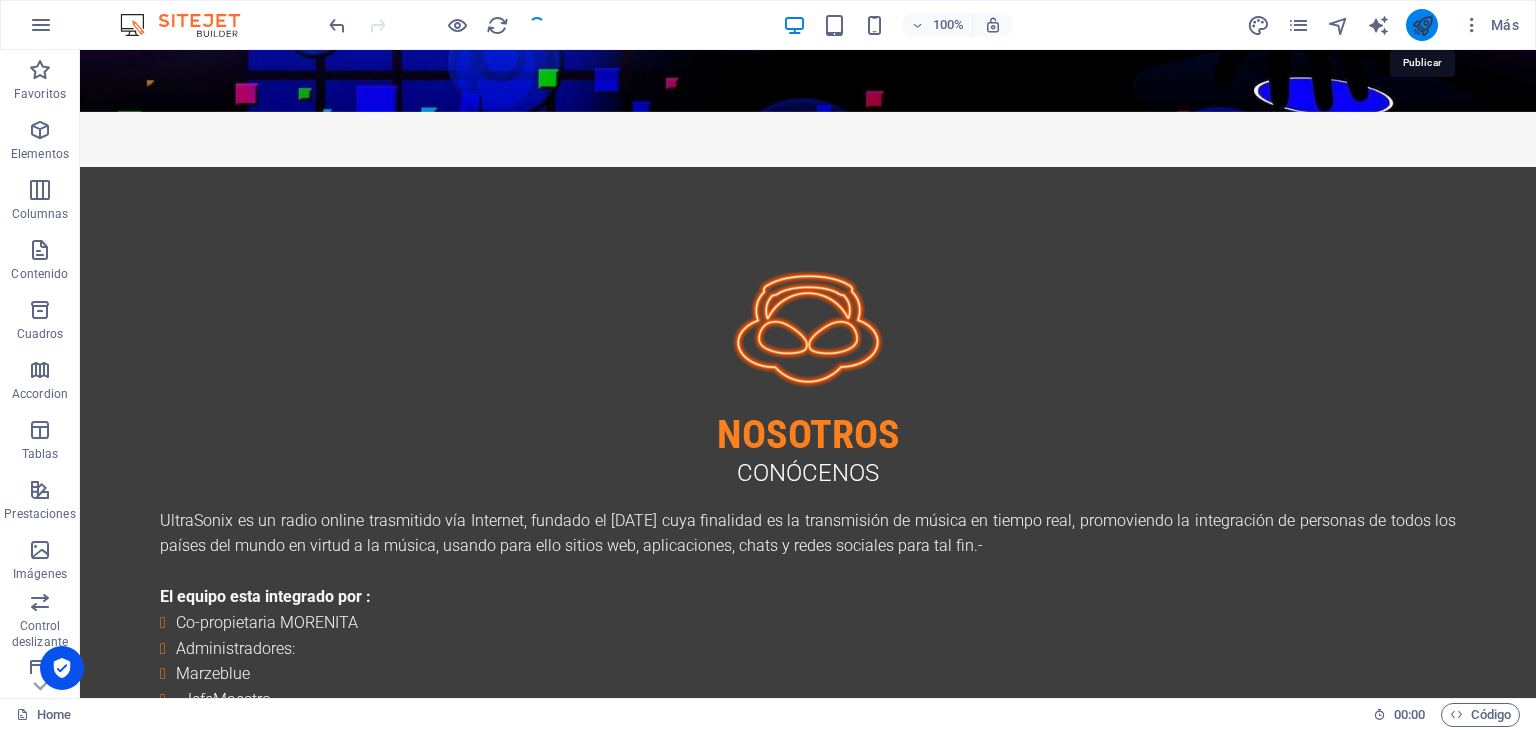 scroll, scrollTop: 3848, scrollLeft: 0, axis: vertical 